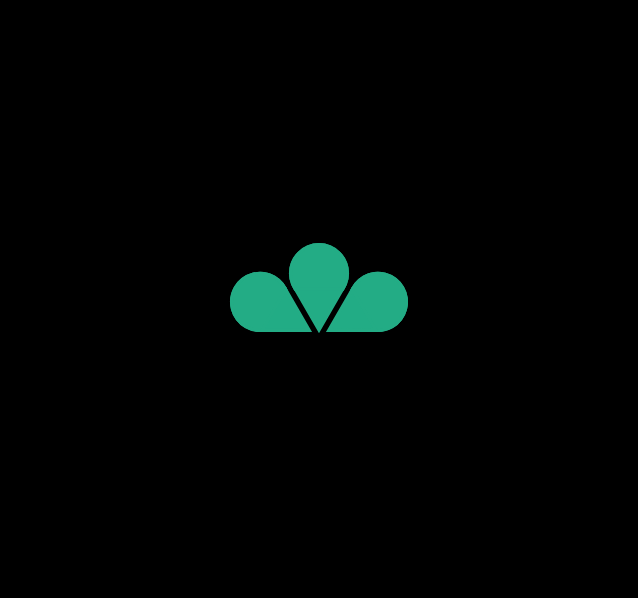 scroll, scrollTop: 0, scrollLeft: 0, axis: both 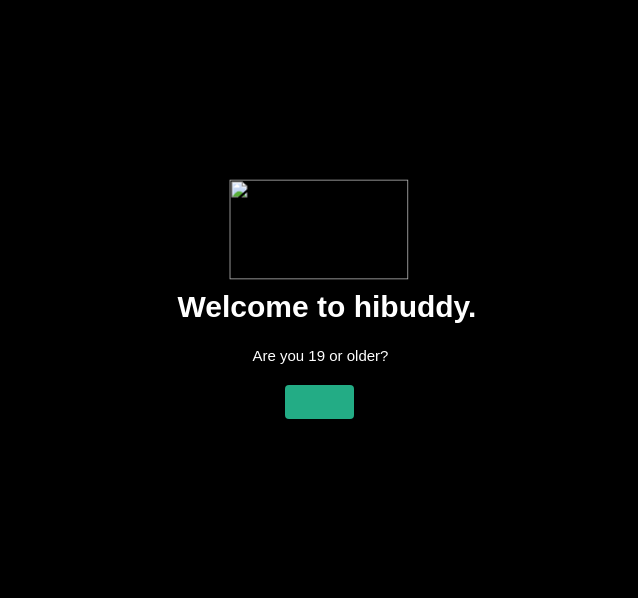 click at bounding box center [319, 299] 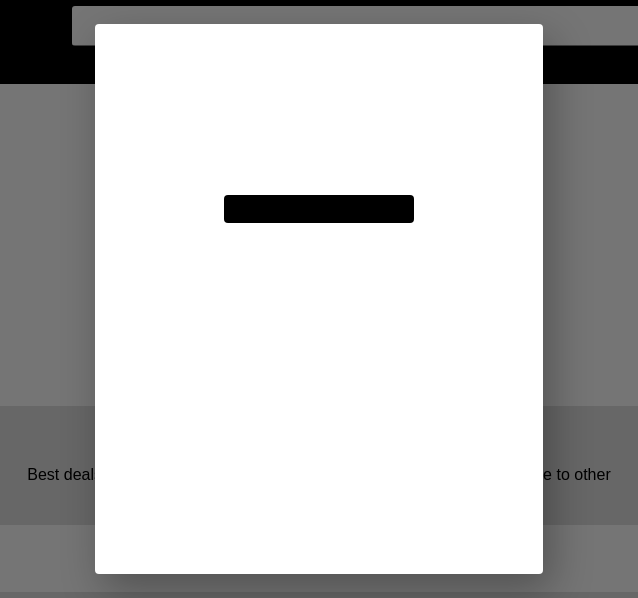 click at bounding box center (319, 299) 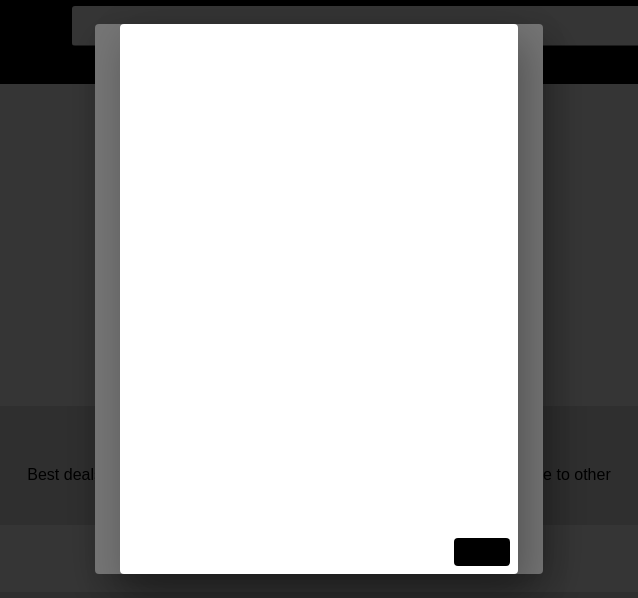 click at bounding box center [319, 67] 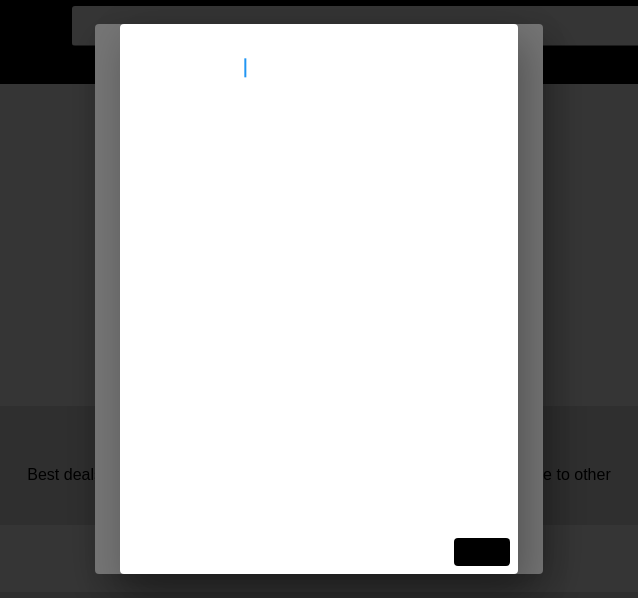 type on "515 skyline ave" 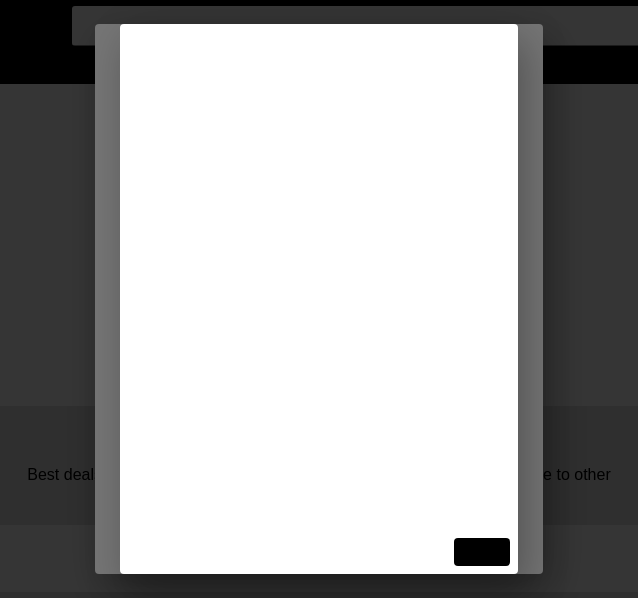click at bounding box center [319, 299] 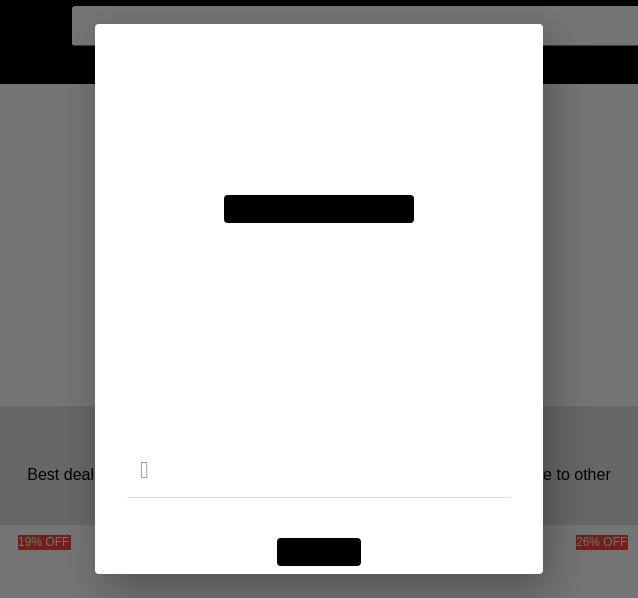 click at bounding box center (319, 299) 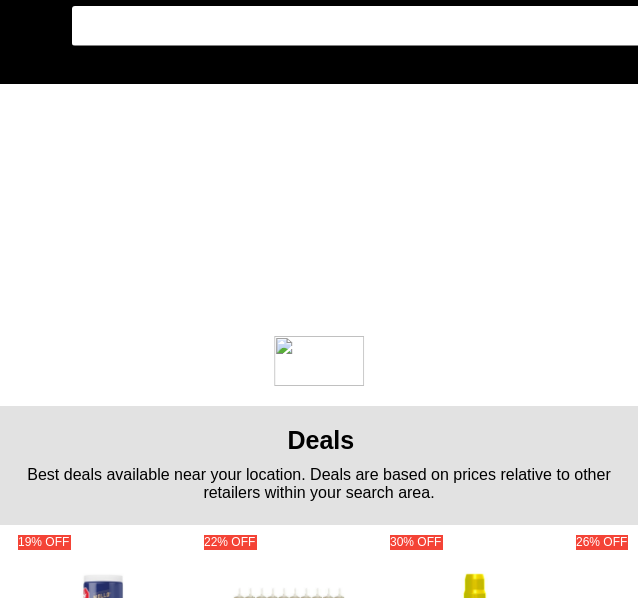 click at bounding box center (319, 299) 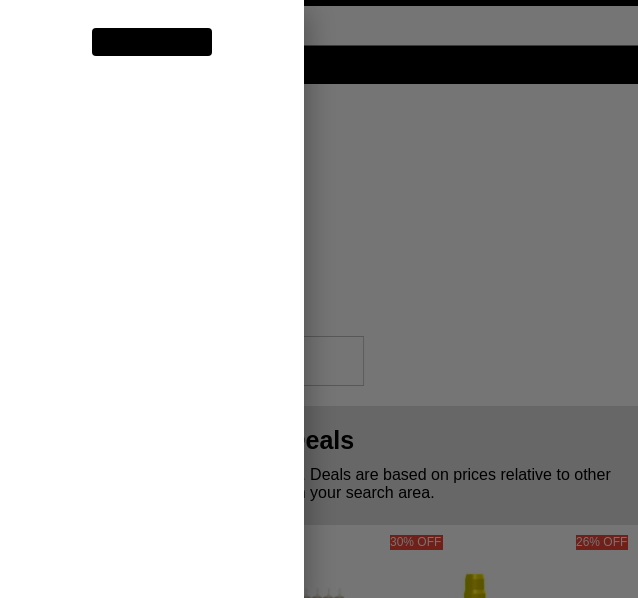 click at bounding box center (319, 299) 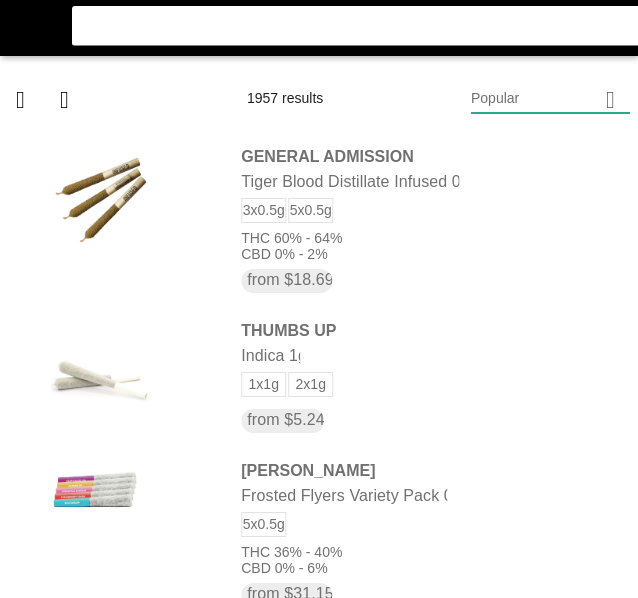 click at bounding box center [319, 299] 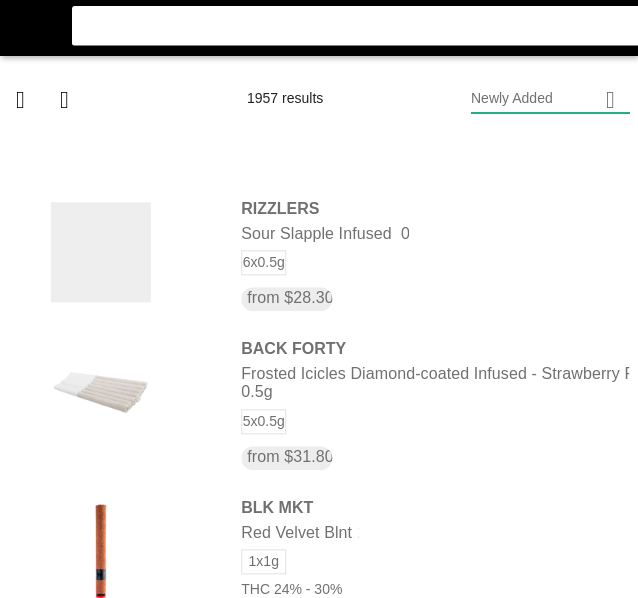 click at bounding box center (319, 299) 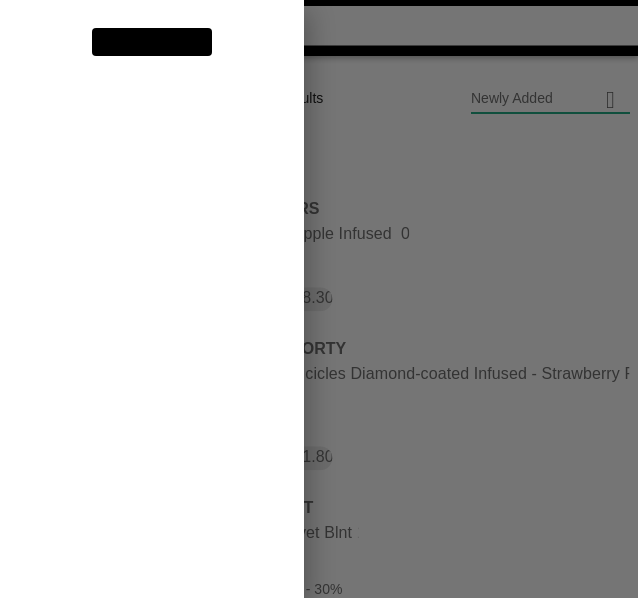 click at bounding box center [319, 299] 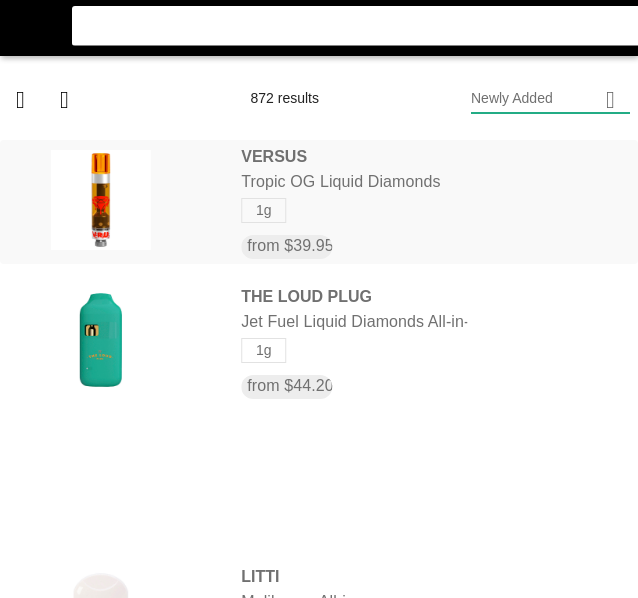 click at bounding box center [319, 299] 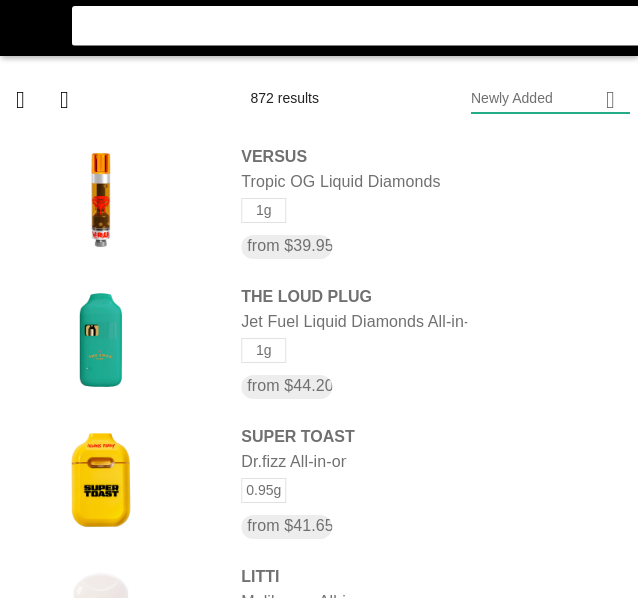 click at bounding box center [319, 299] 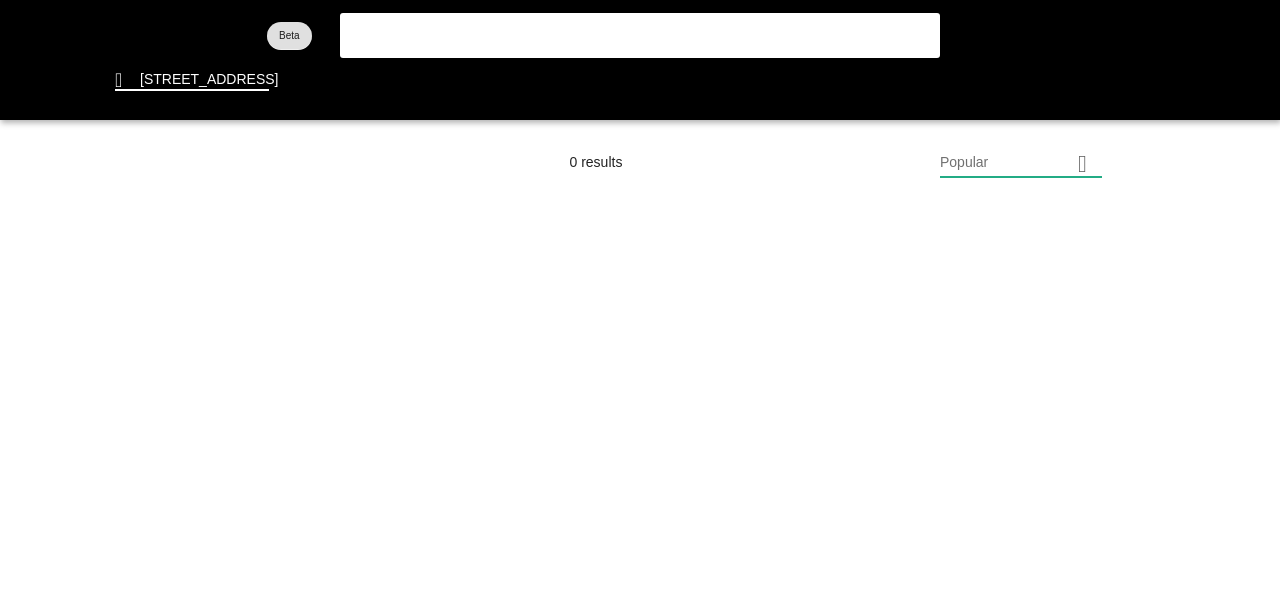 scroll, scrollTop: 0, scrollLeft: 0, axis: both 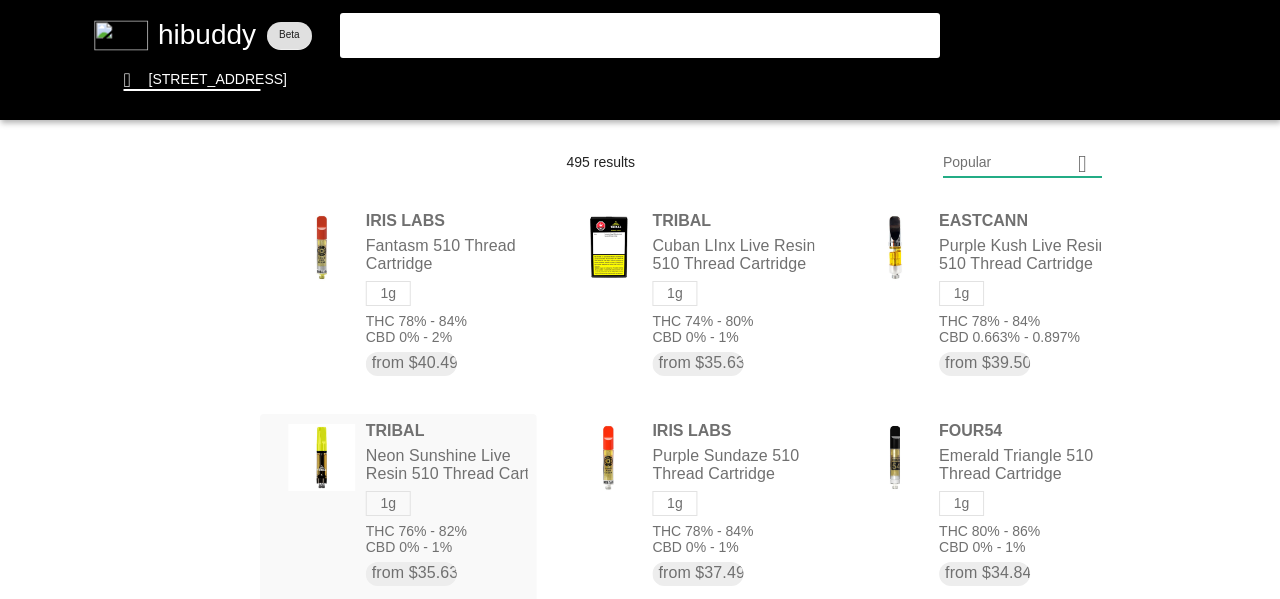 click at bounding box center (640, 299) 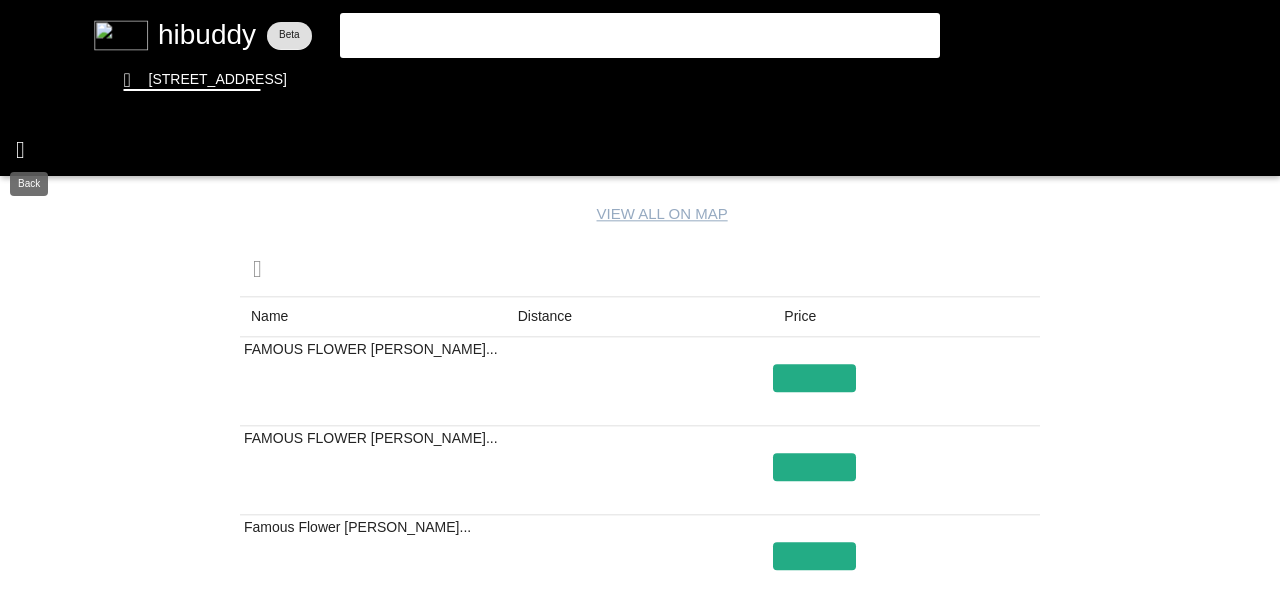 click at bounding box center (640, 299) 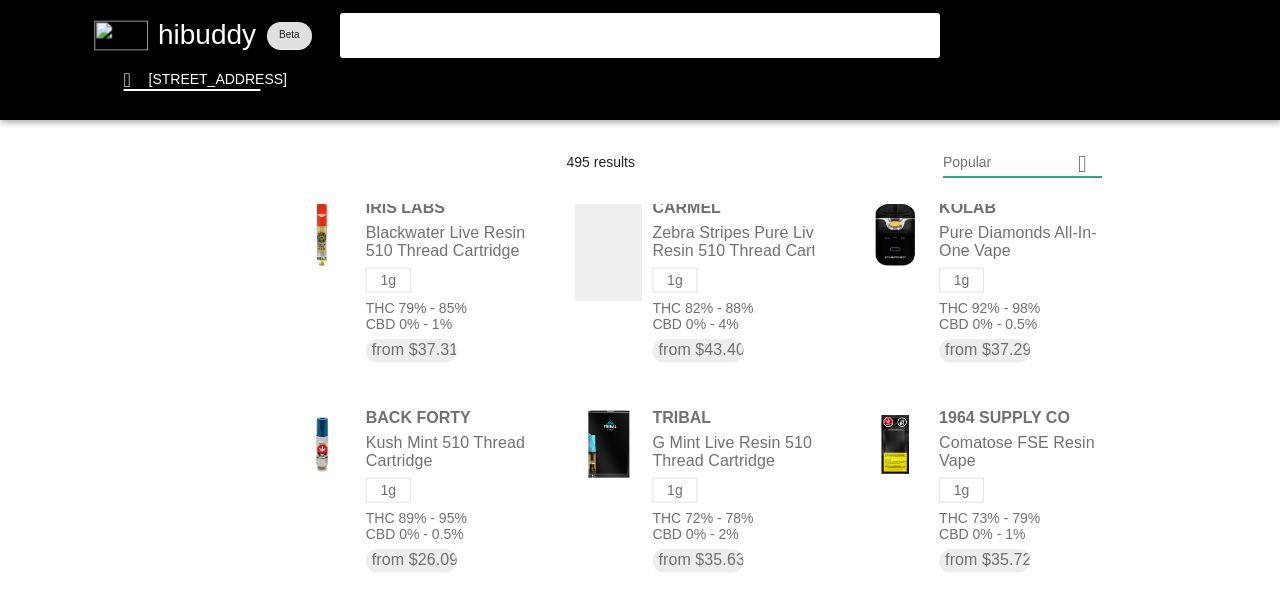 click at bounding box center (640, 299) 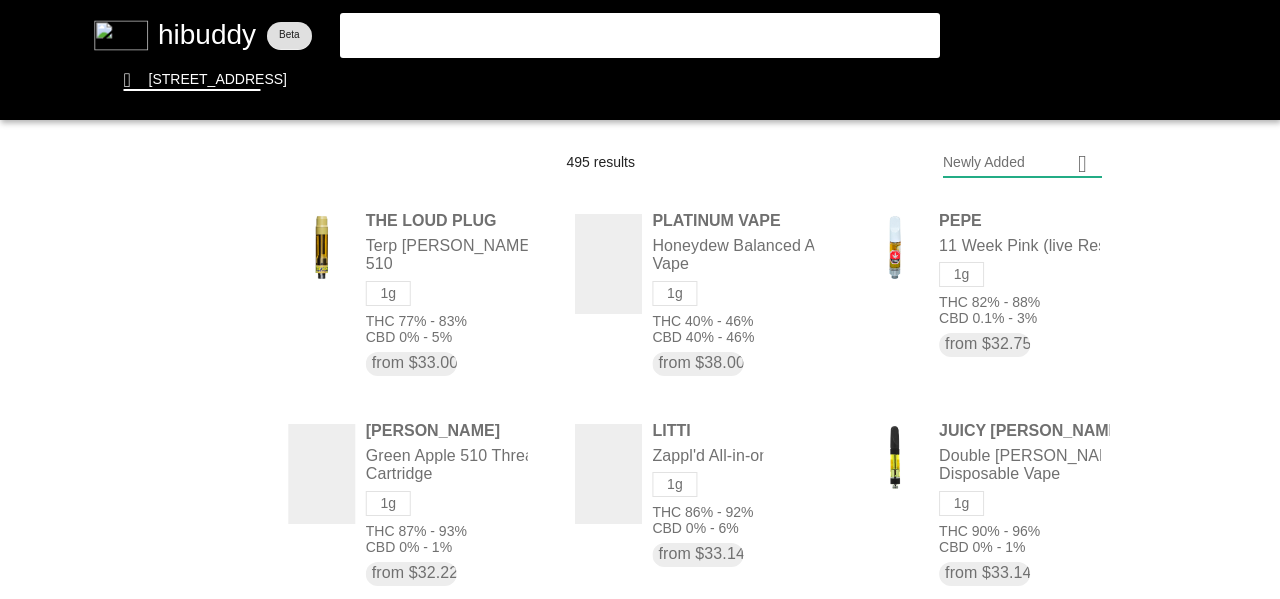 click at bounding box center (640, 299) 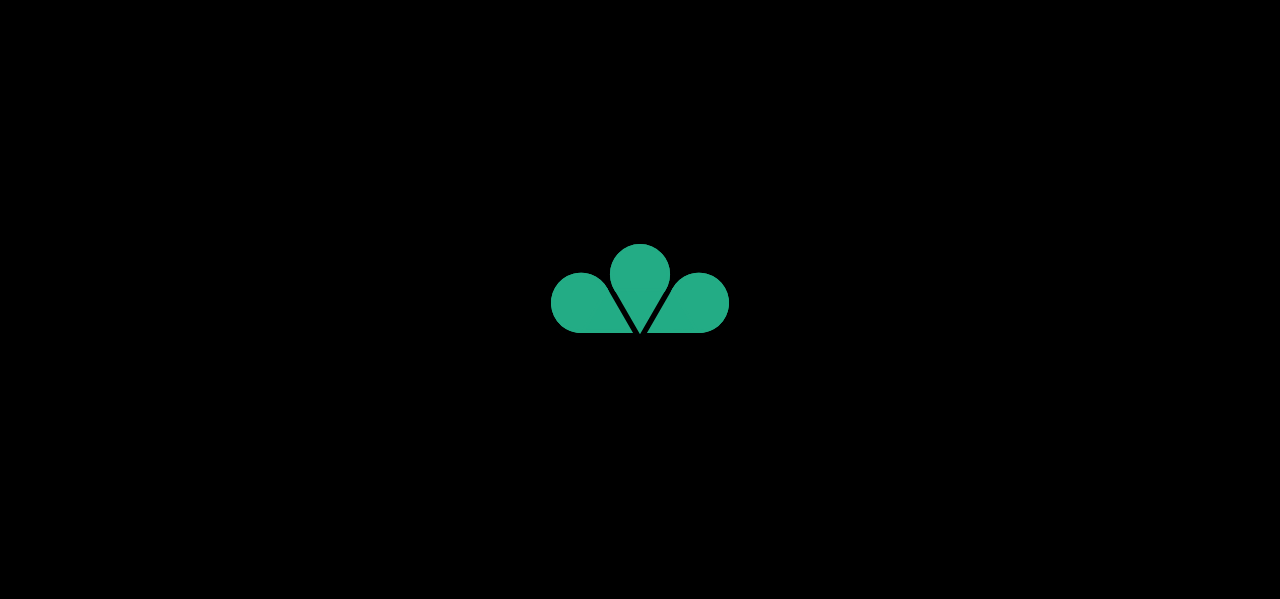 scroll, scrollTop: 0, scrollLeft: 0, axis: both 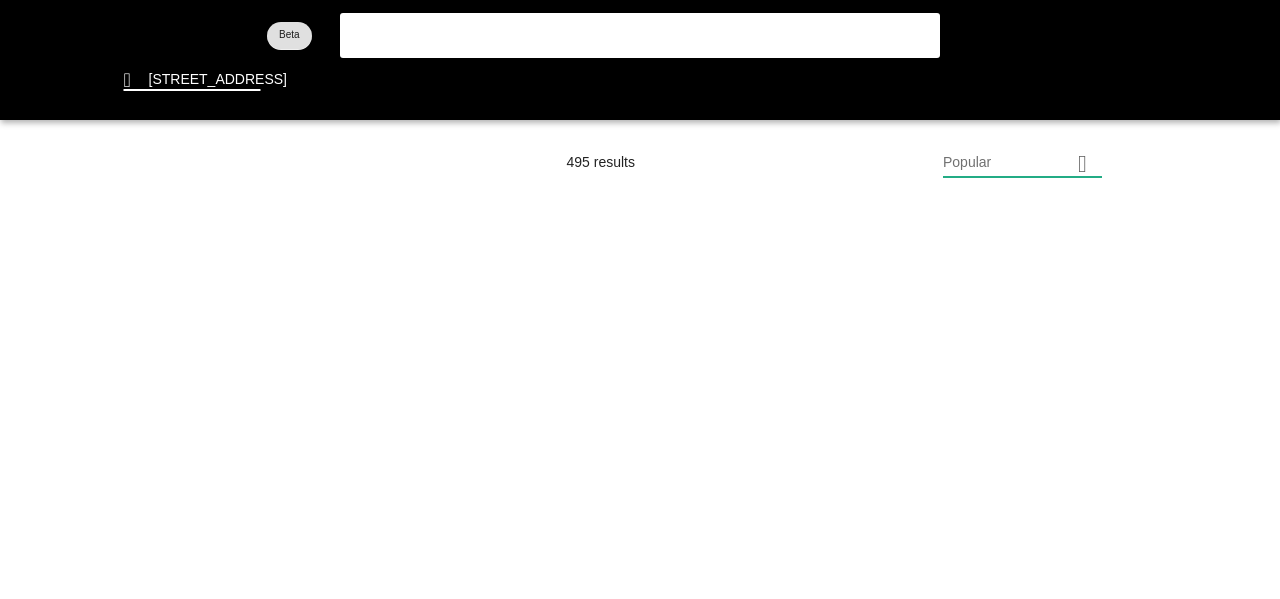 click at bounding box center [640, 299] 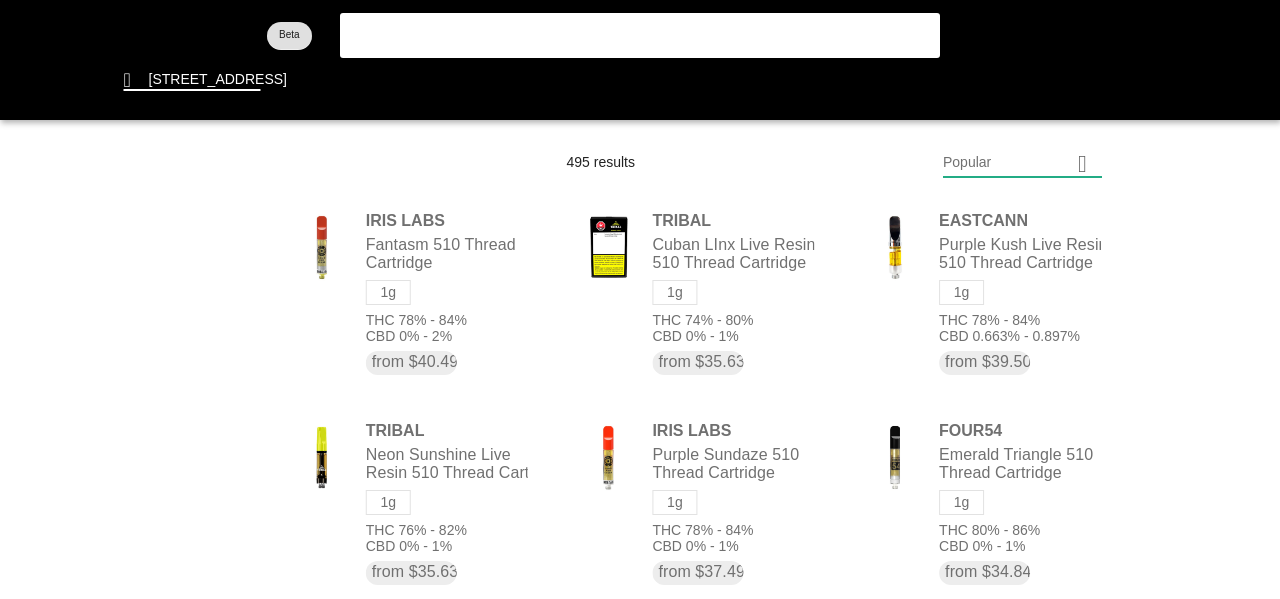 click at bounding box center (640, 299) 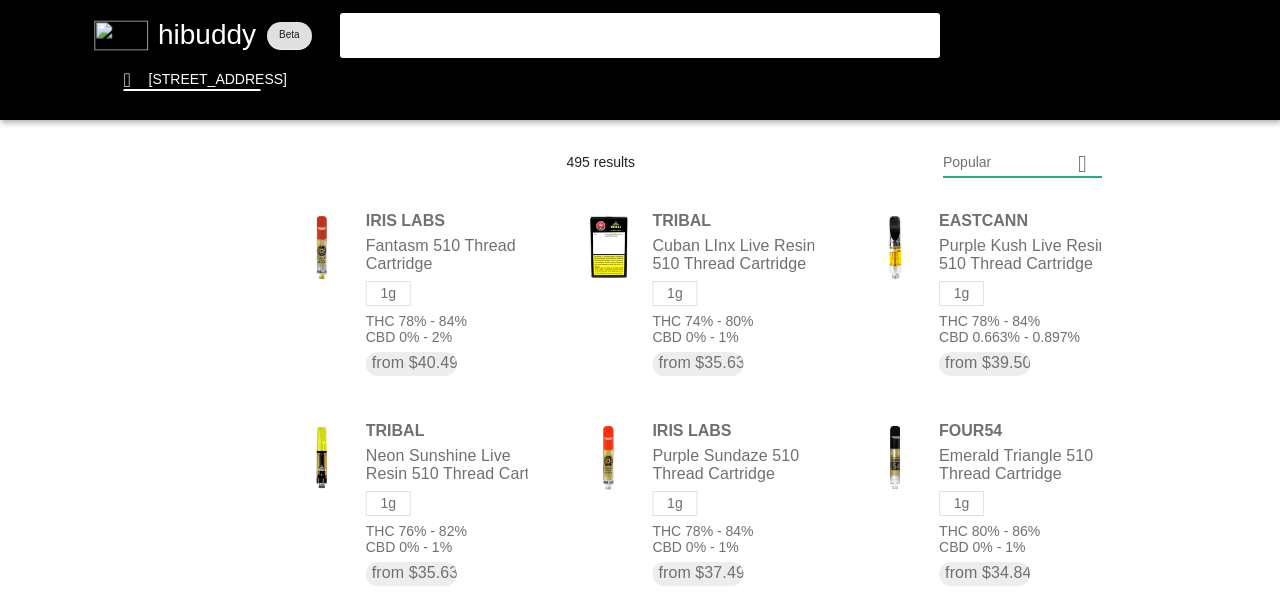 click at bounding box center (640, 299) 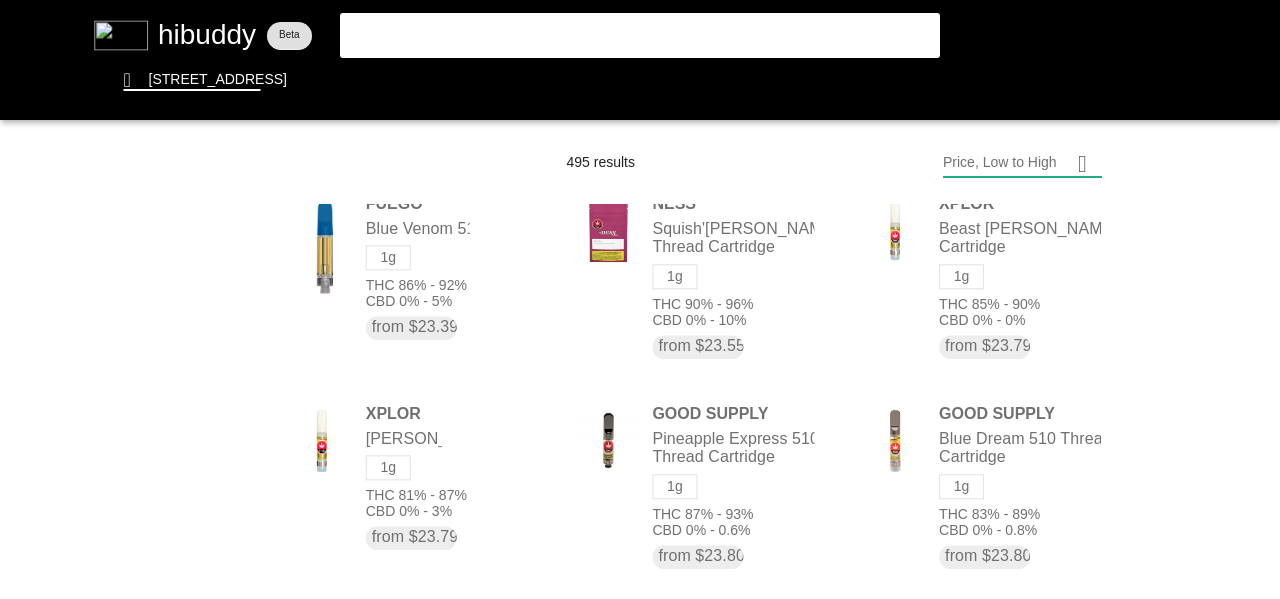 click at bounding box center (640, 299) 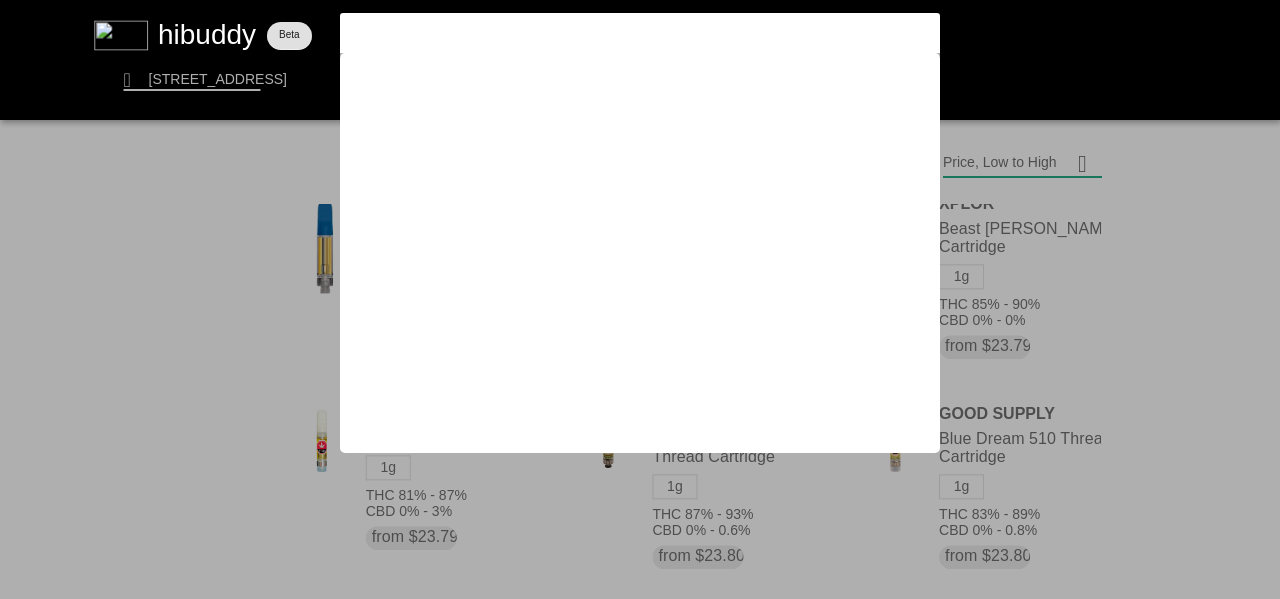 click at bounding box center [623, 33] 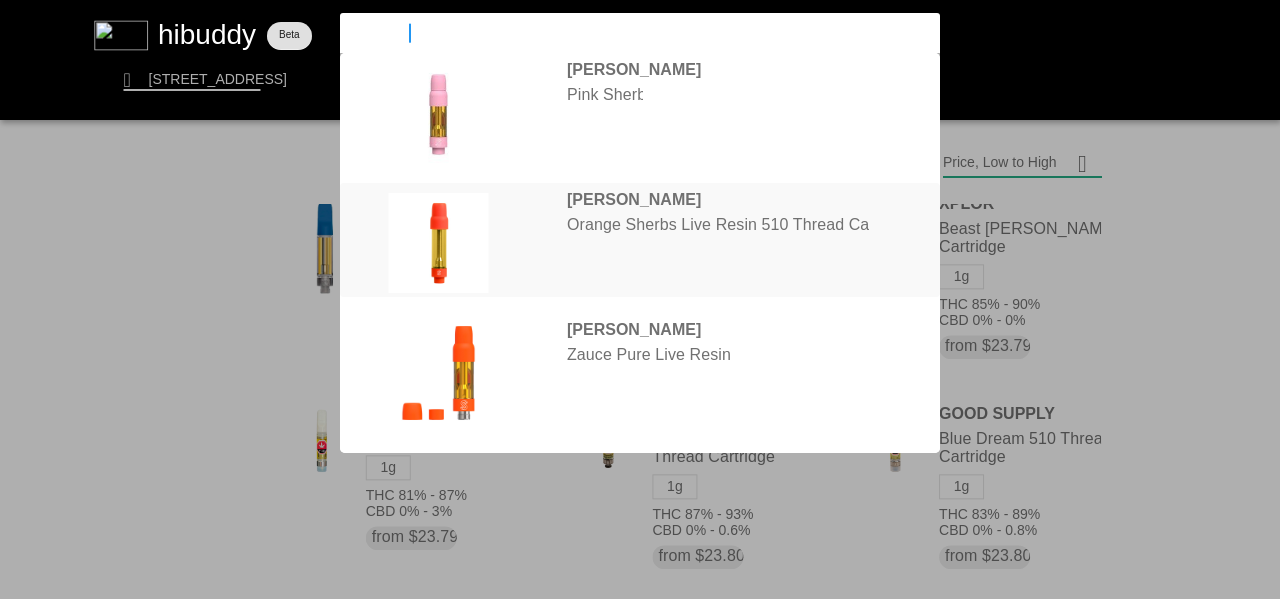 type on "sherbins" 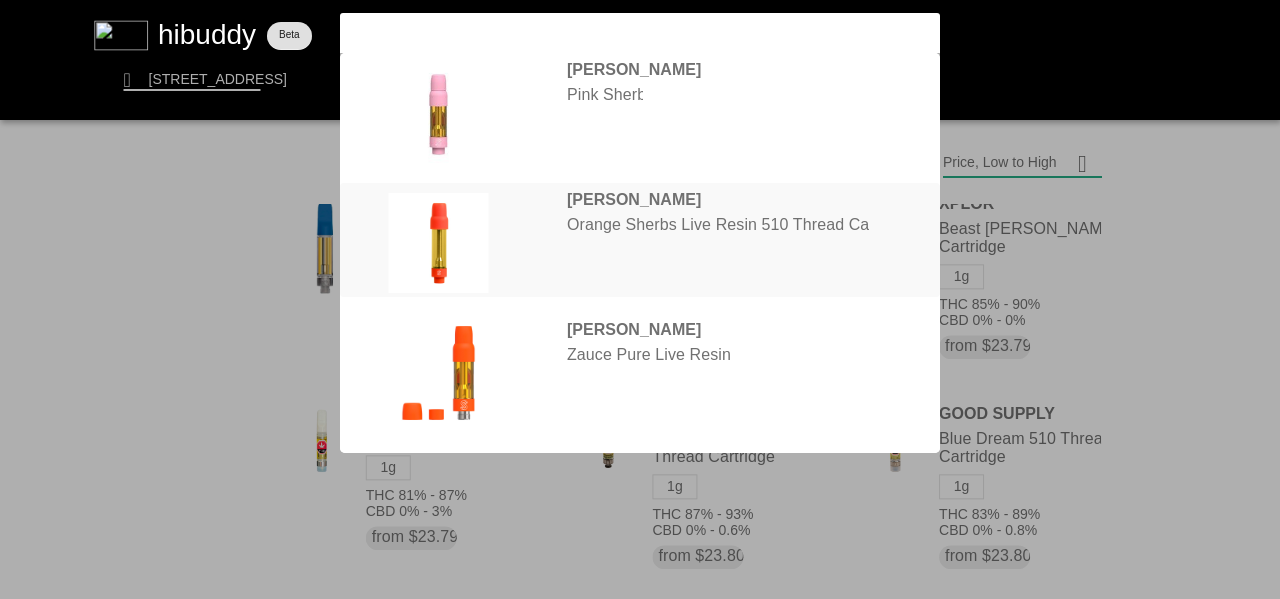 click at bounding box center [640, 299] 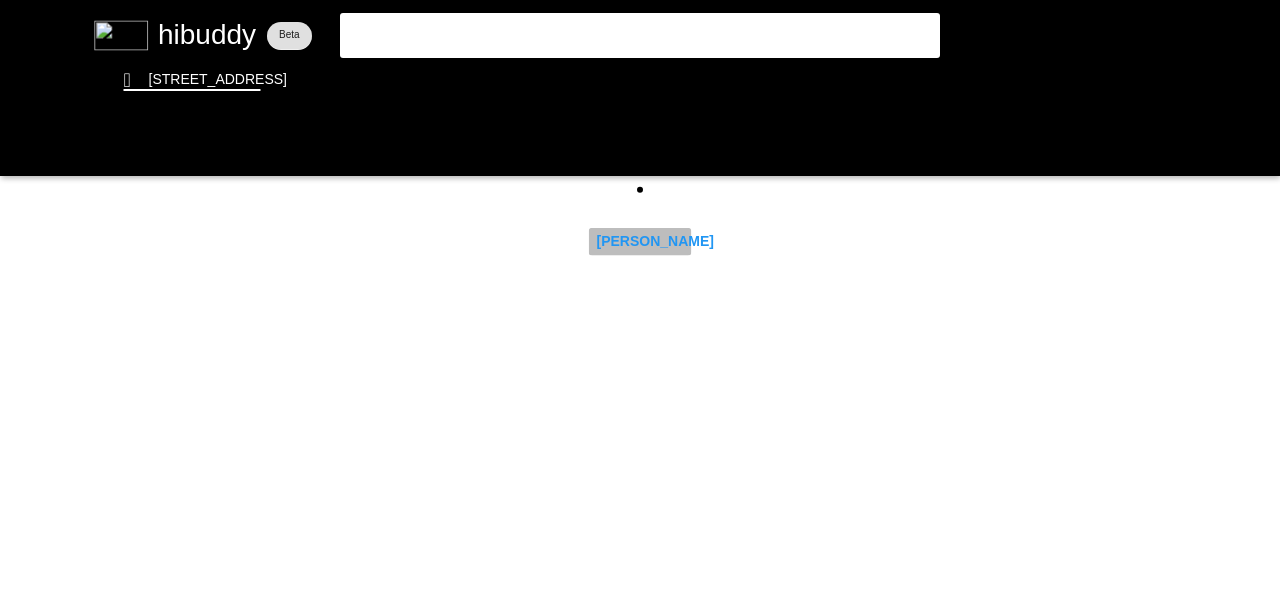 click at bounding box center (640, 299) 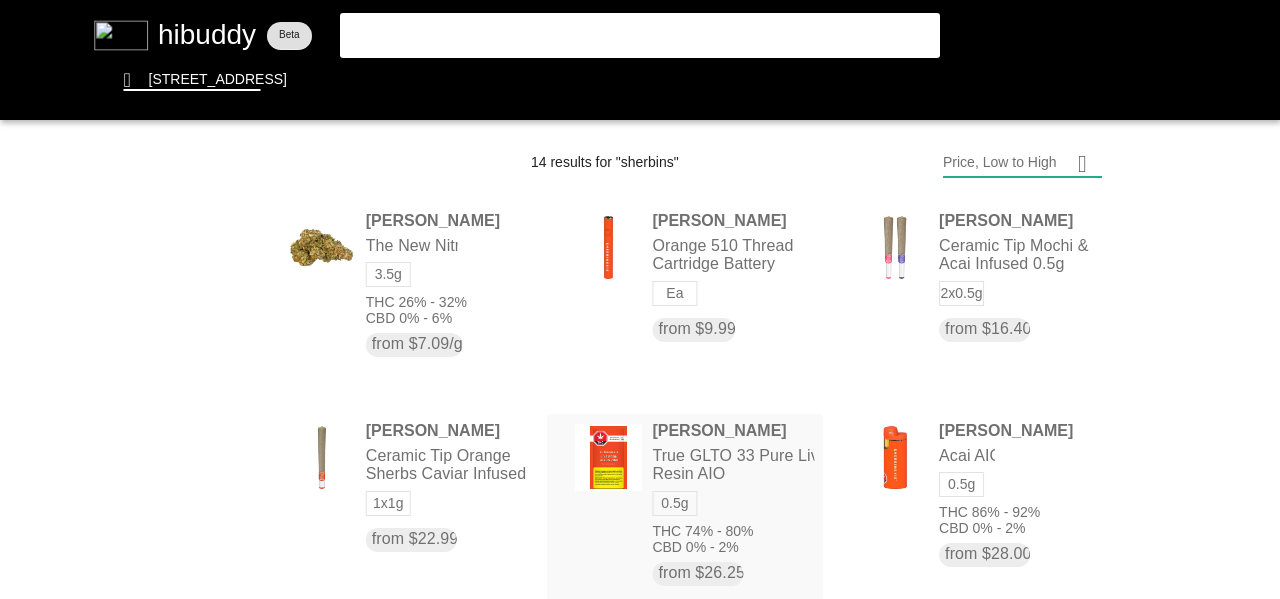 click at bounding box center (640, 299) 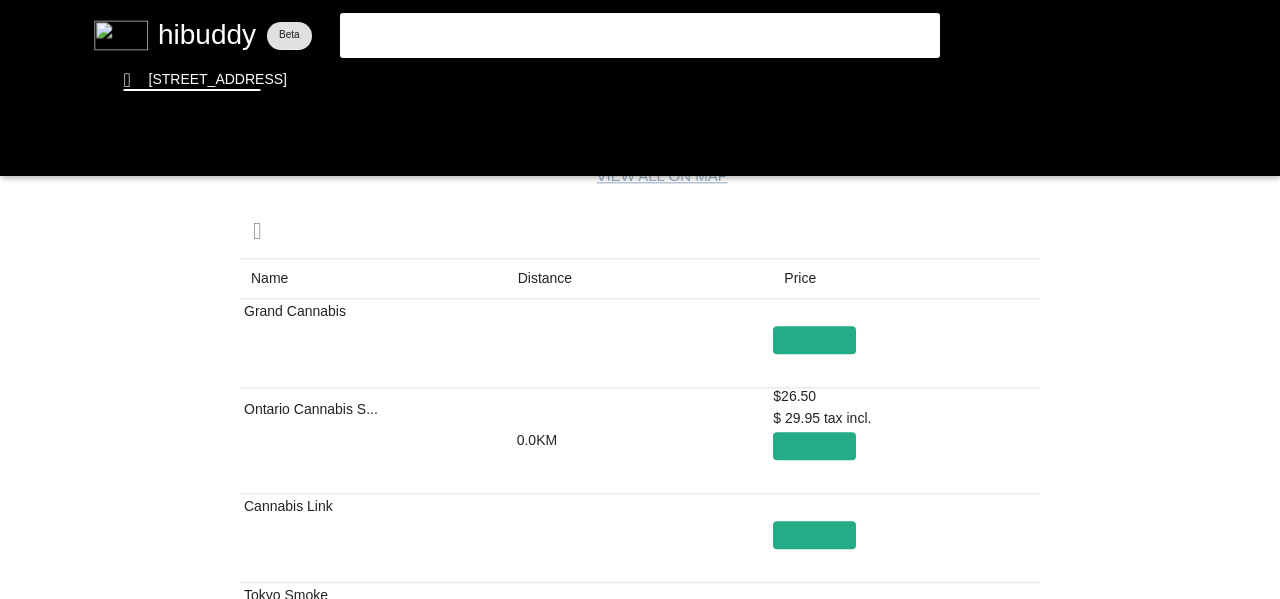 click at bounding box center (640, 299) 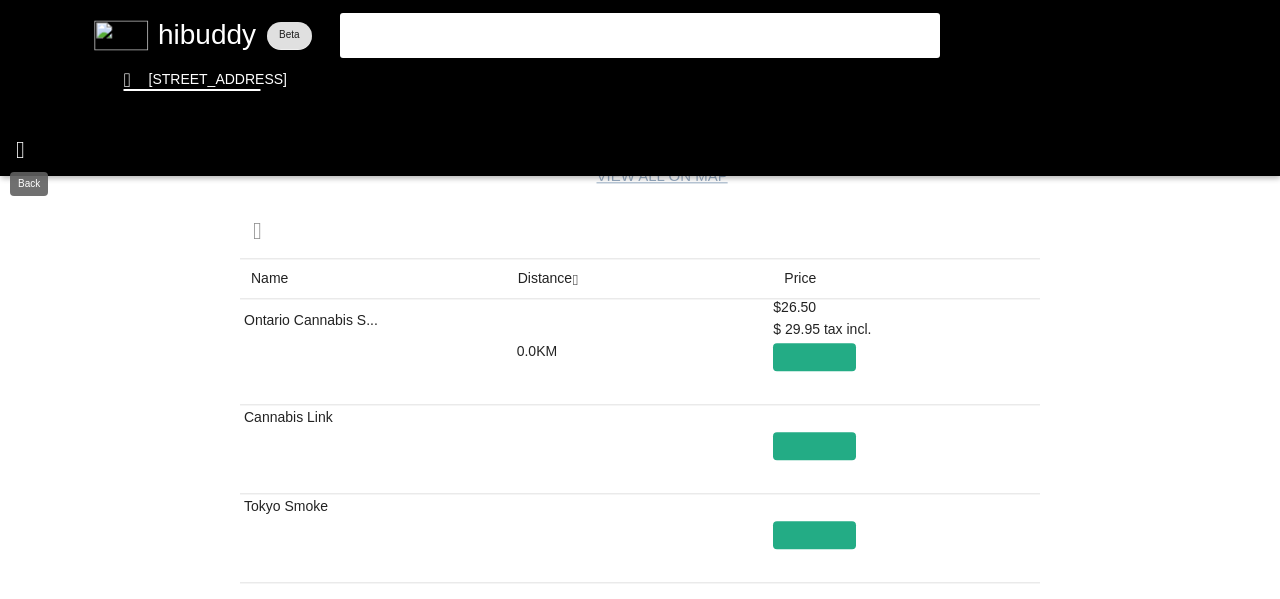 click at bounding box center [640, 299] 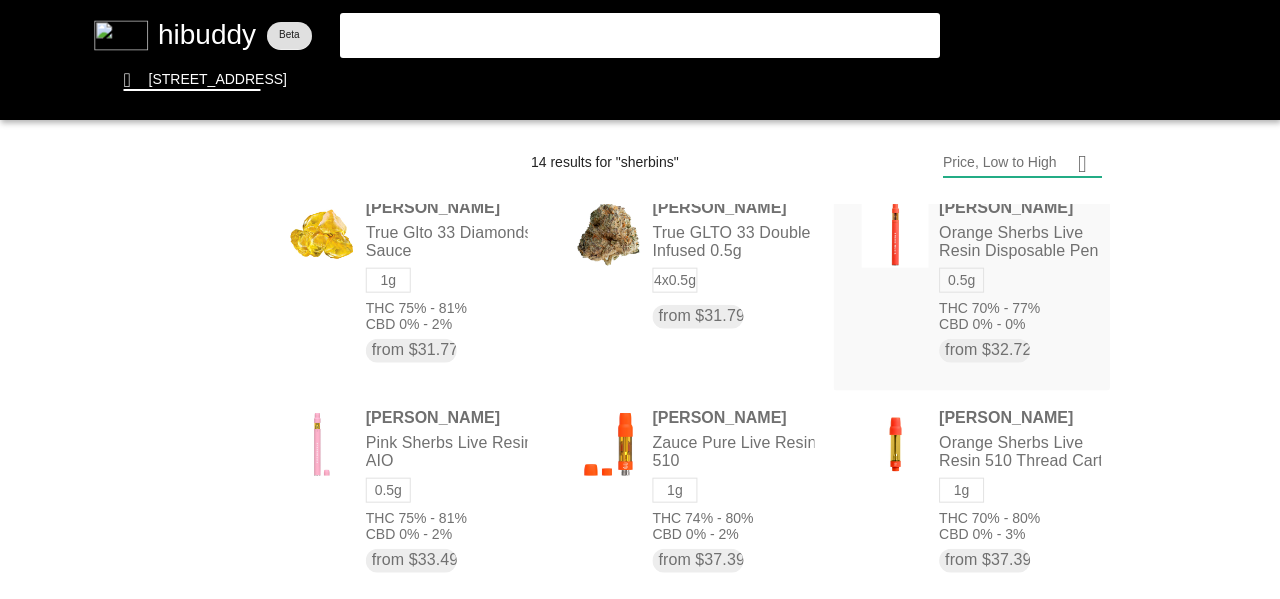 click at bounding box center [640, 299] 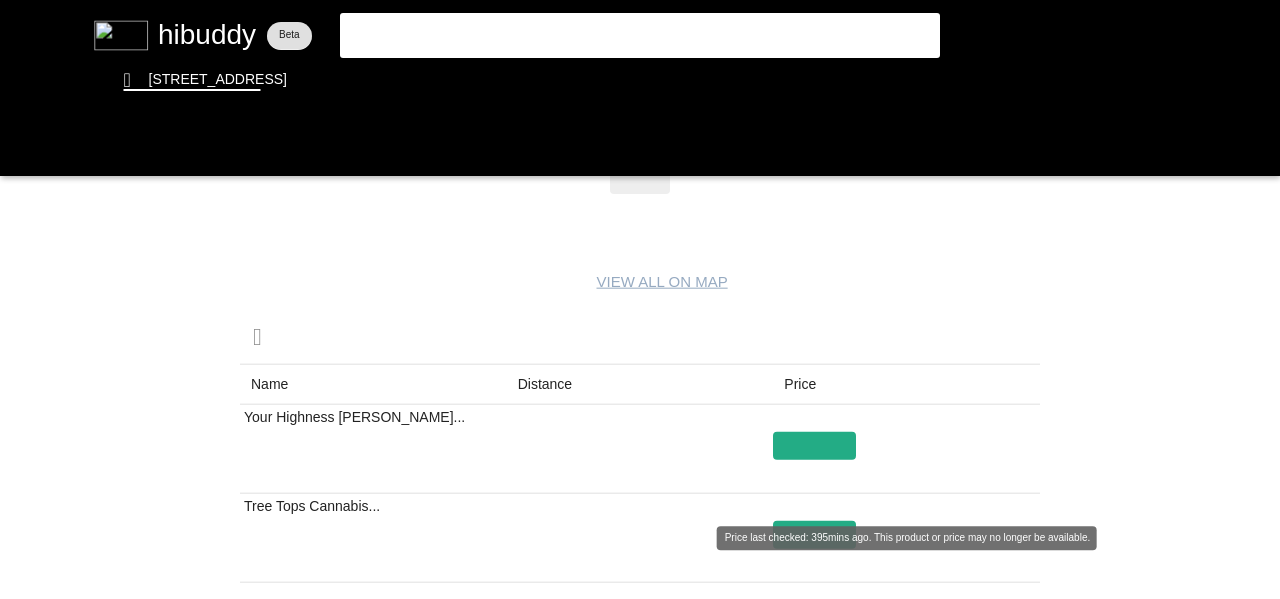 click at bounding box center (640, 299) 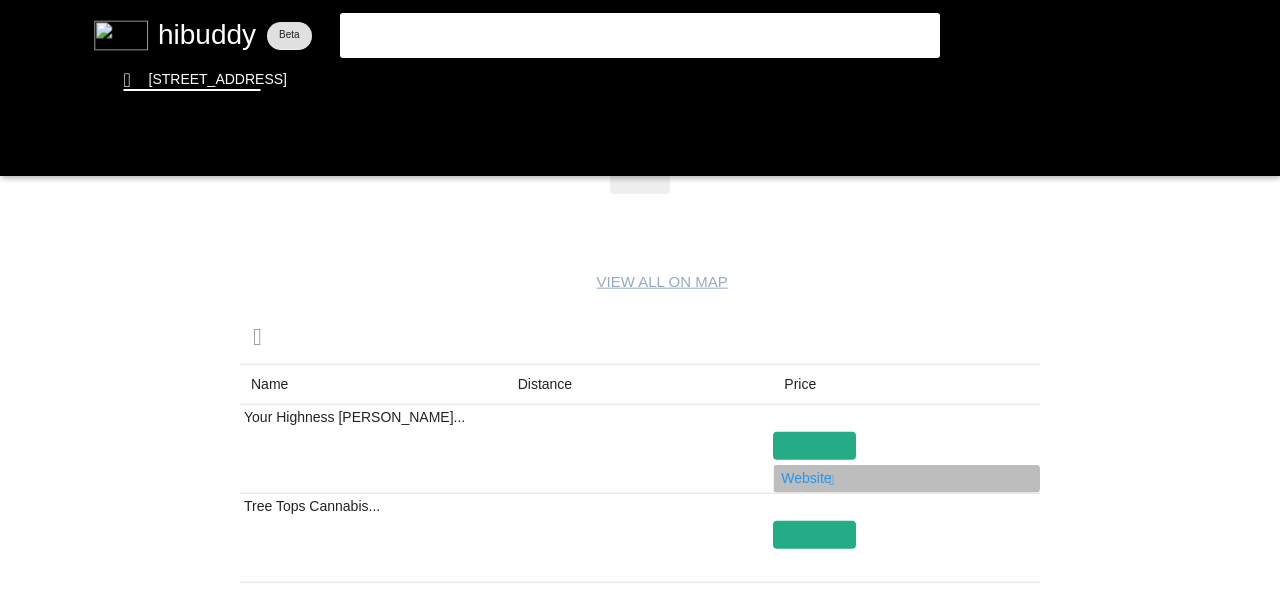 click at bounding box center [640, 299] 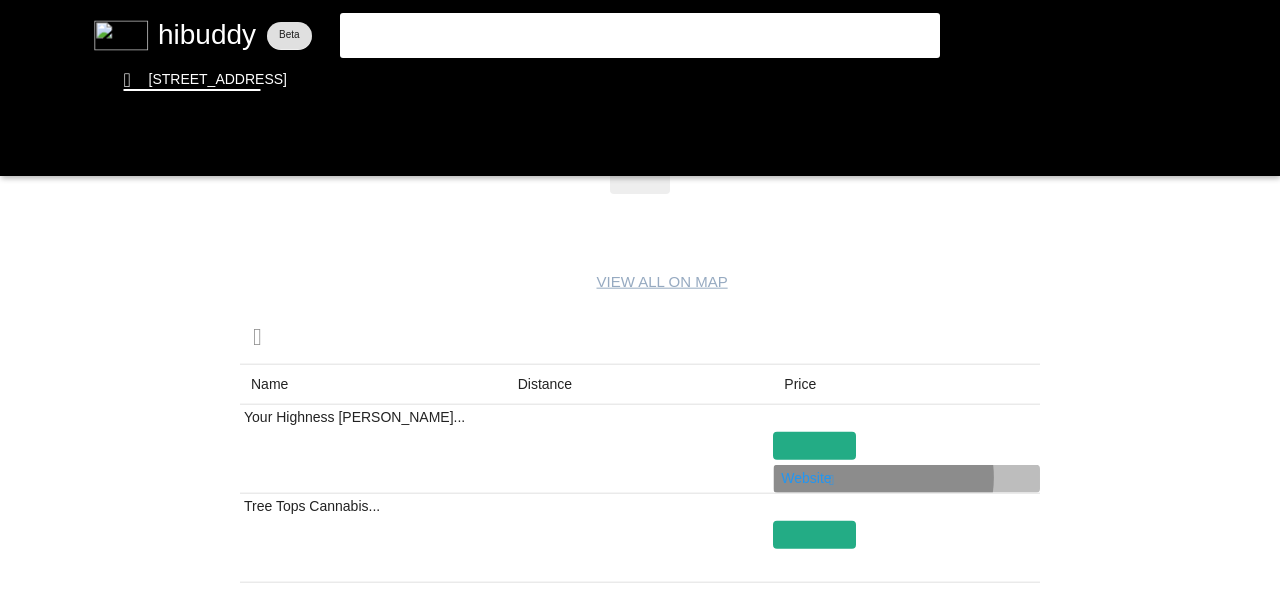 click at bounding box center (640, 299) 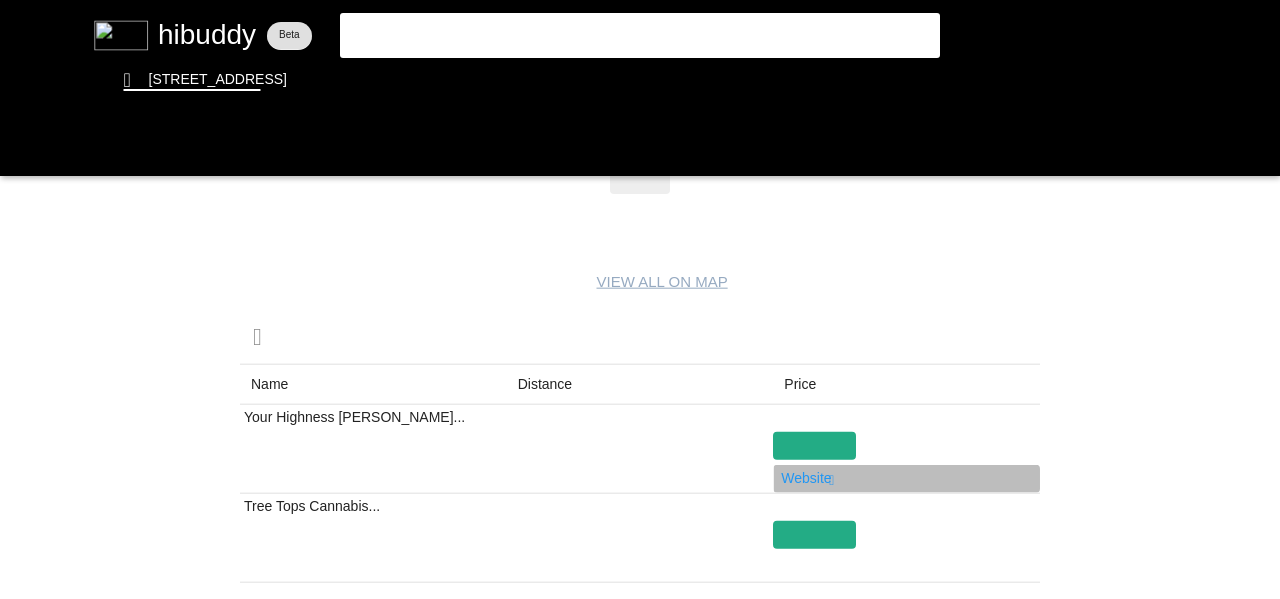 click at bounding box center [640, 299] 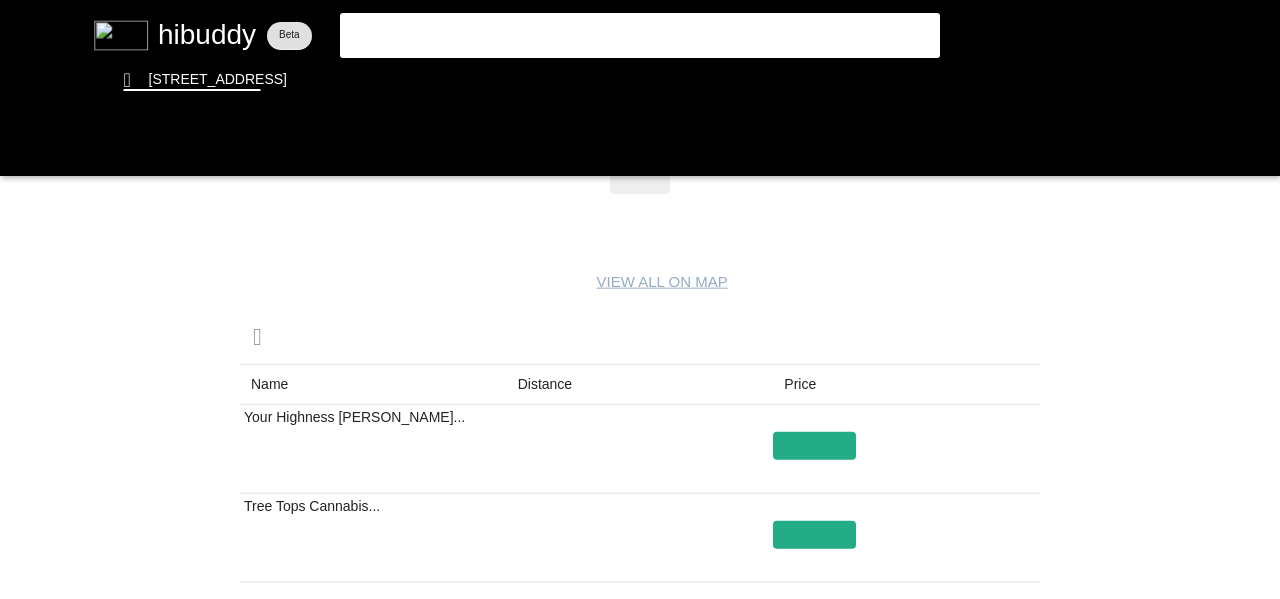click at bounding box center [640, 299] 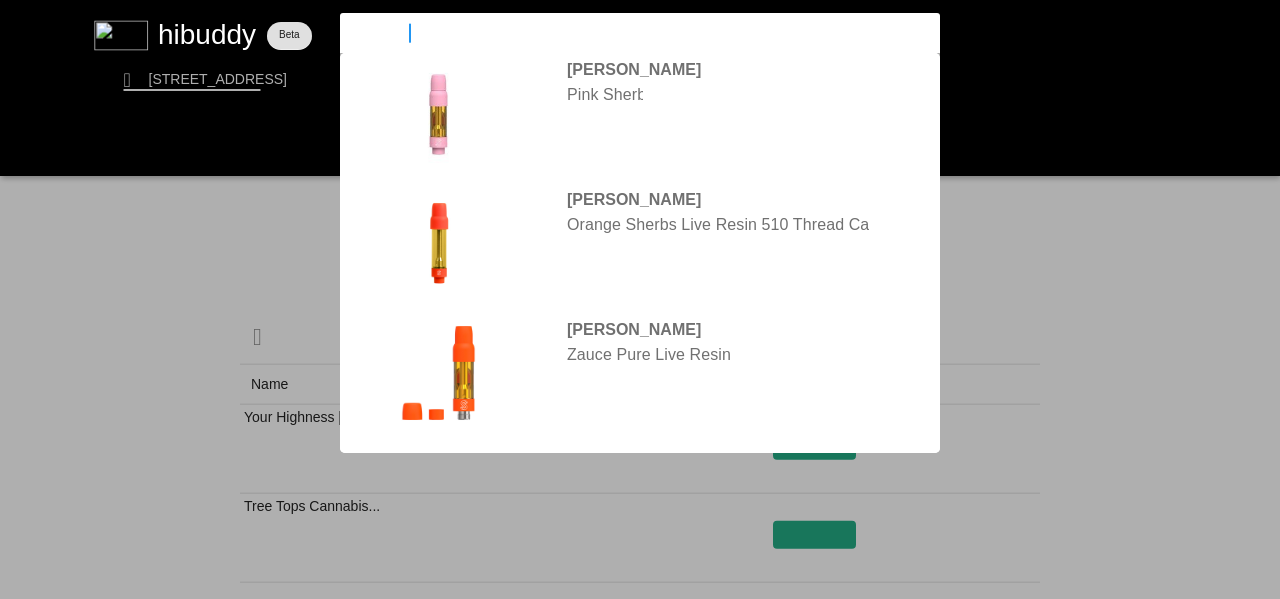 click at bounding box center (640, 299) 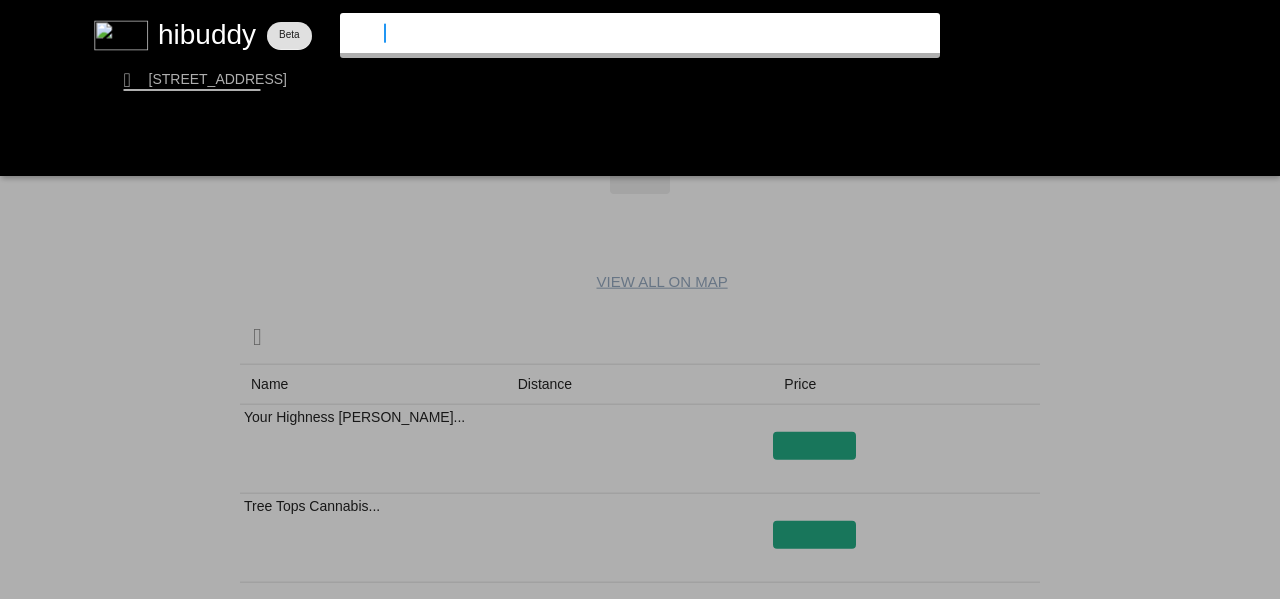 type on "purple haze" 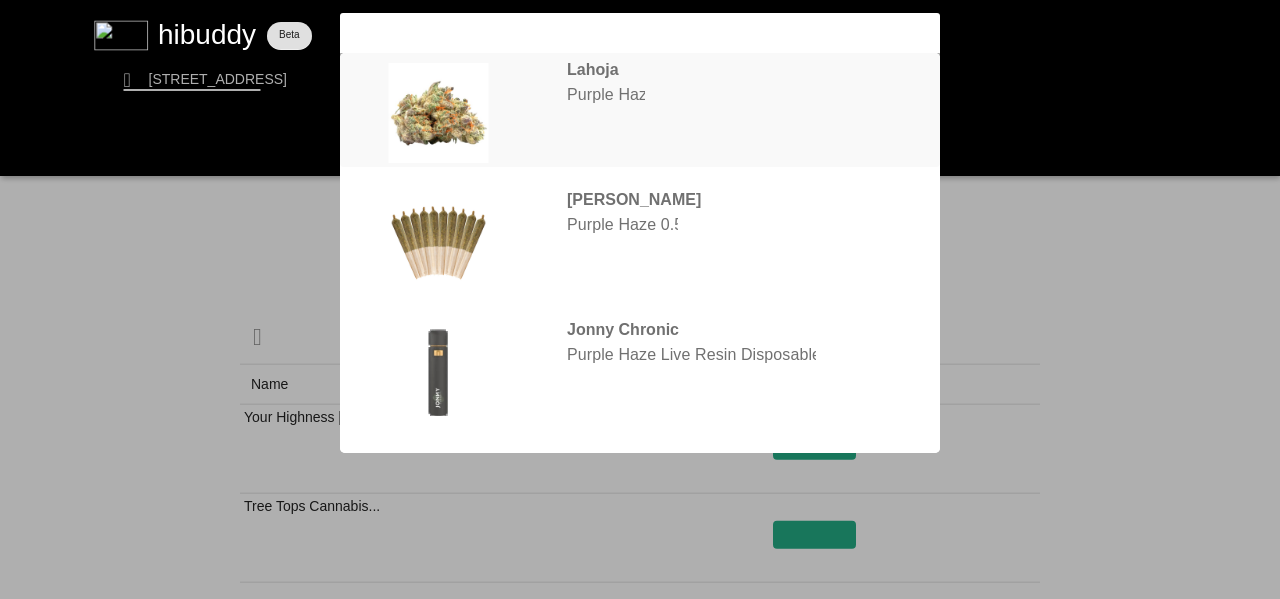click at bounding box center [640, 299] 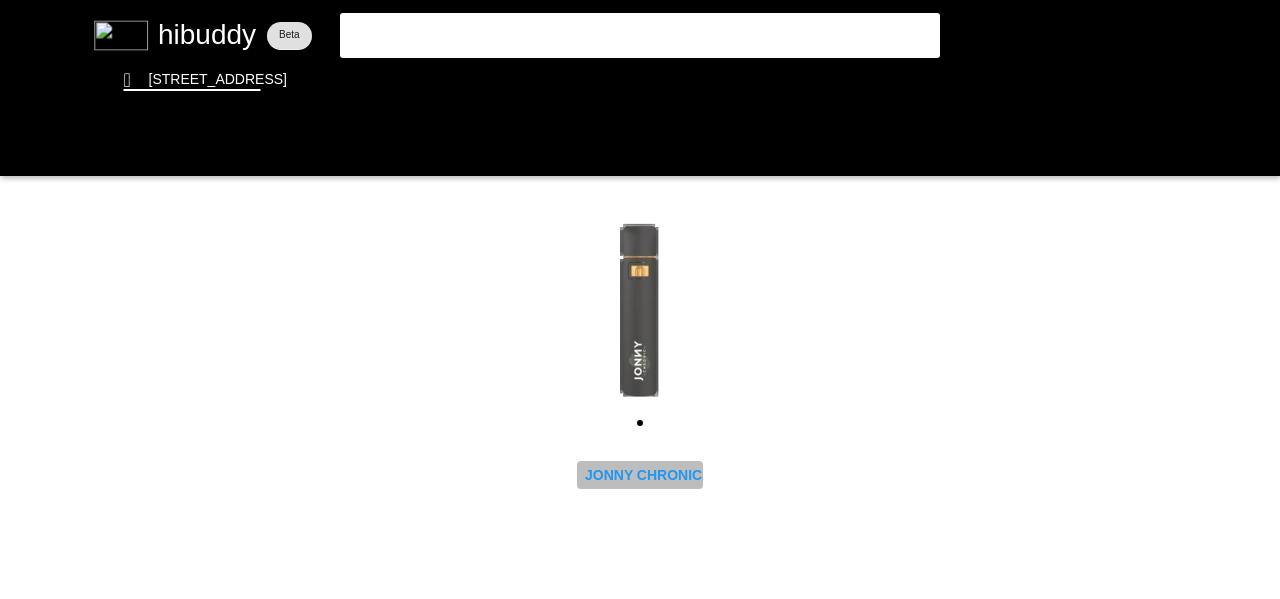 click at bounding box center (640, 299) 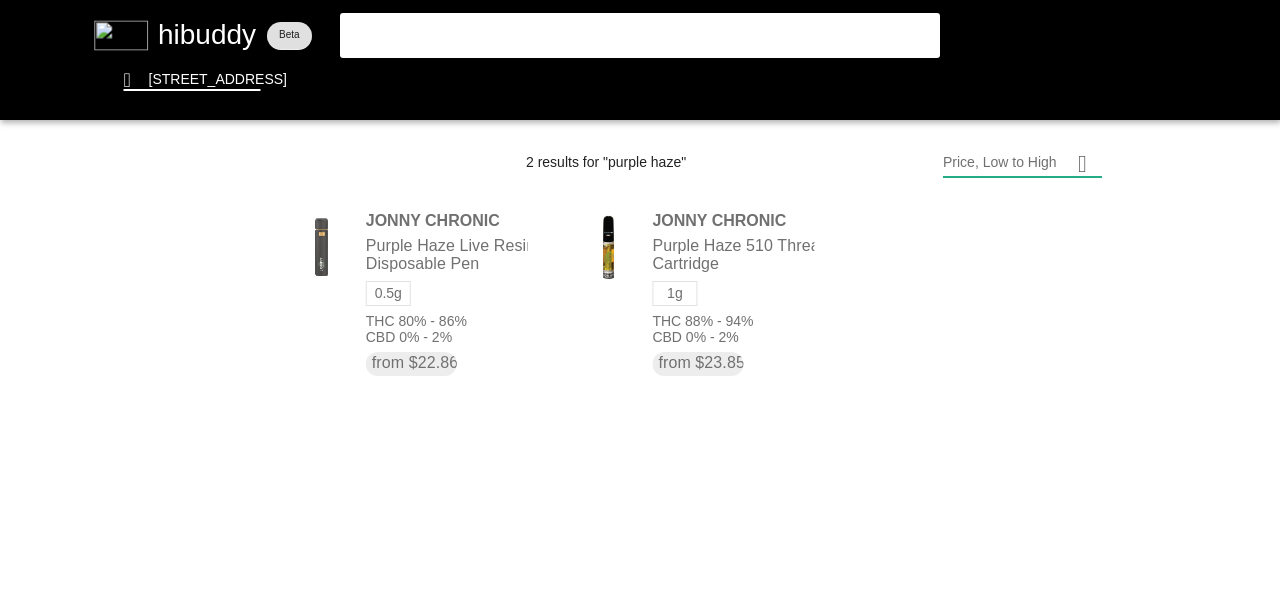 click at bounding box center [640, 299] 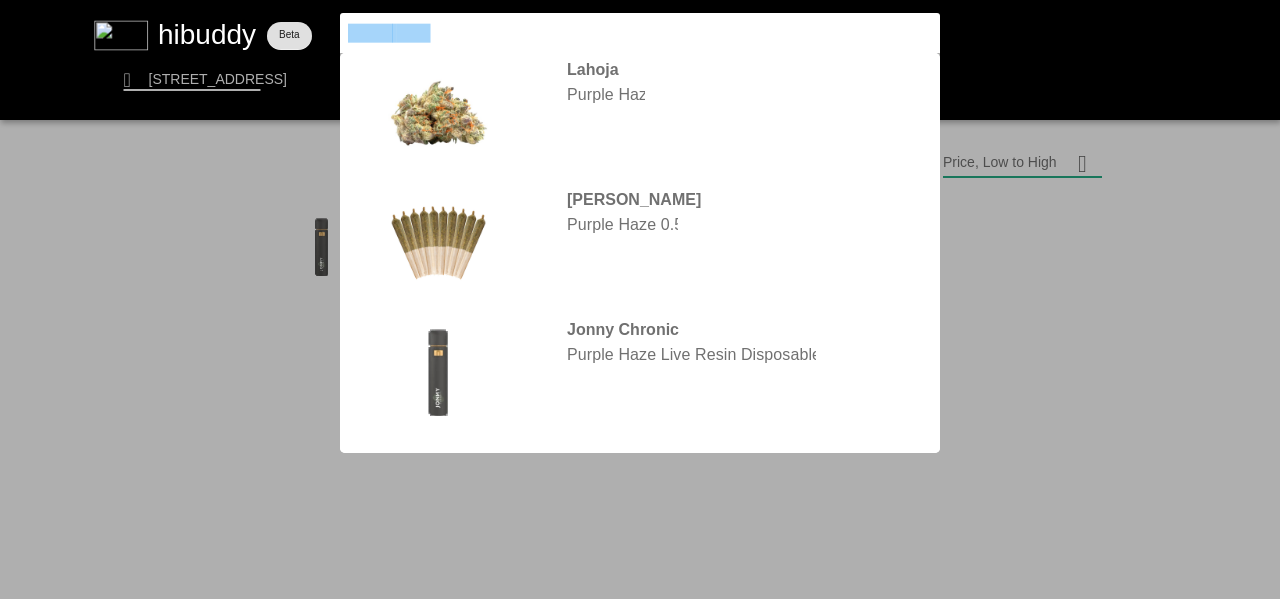 type 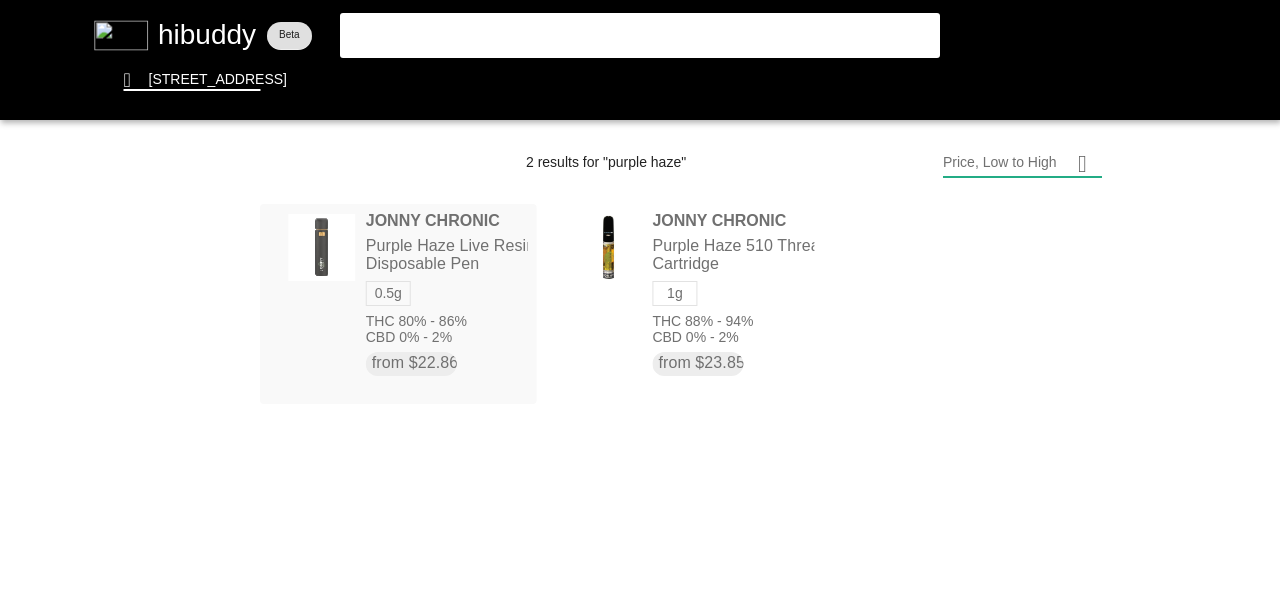 click at bounding box center (640, 299) 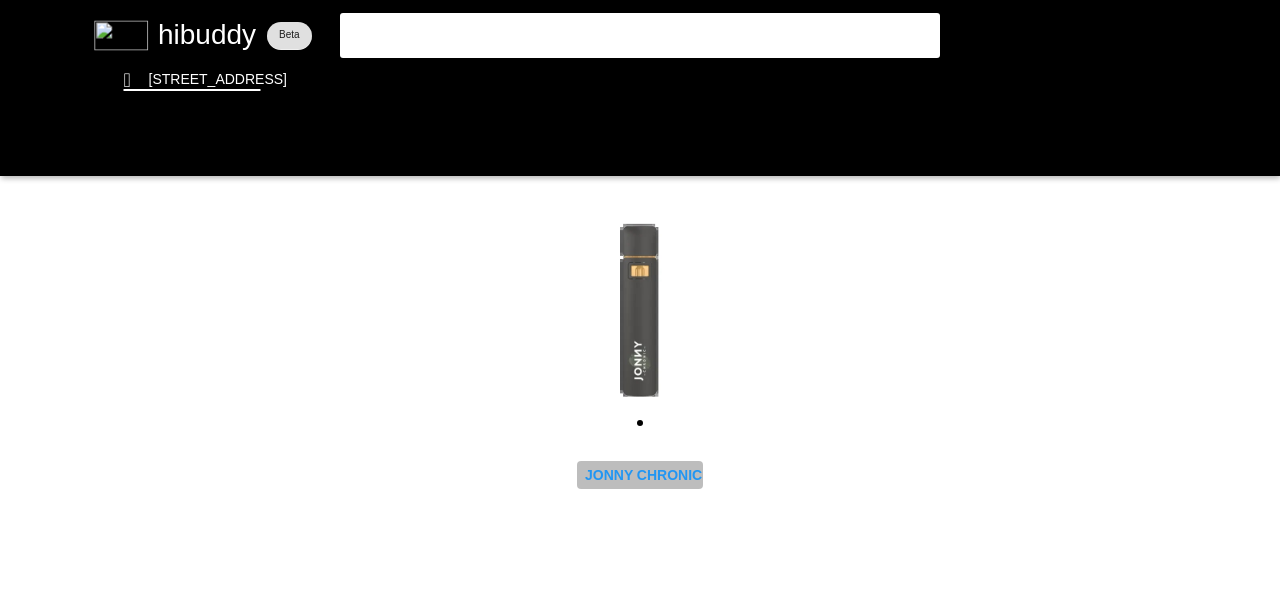 click at bounding box center [640, 299] 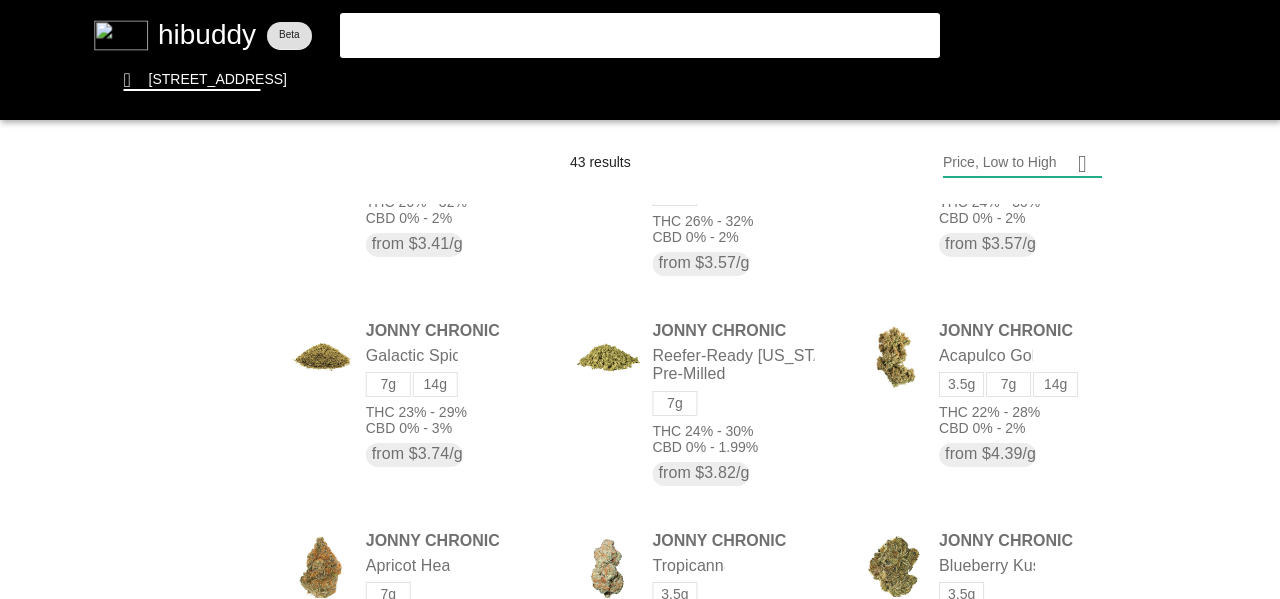 click at bounding box center [640, 299] 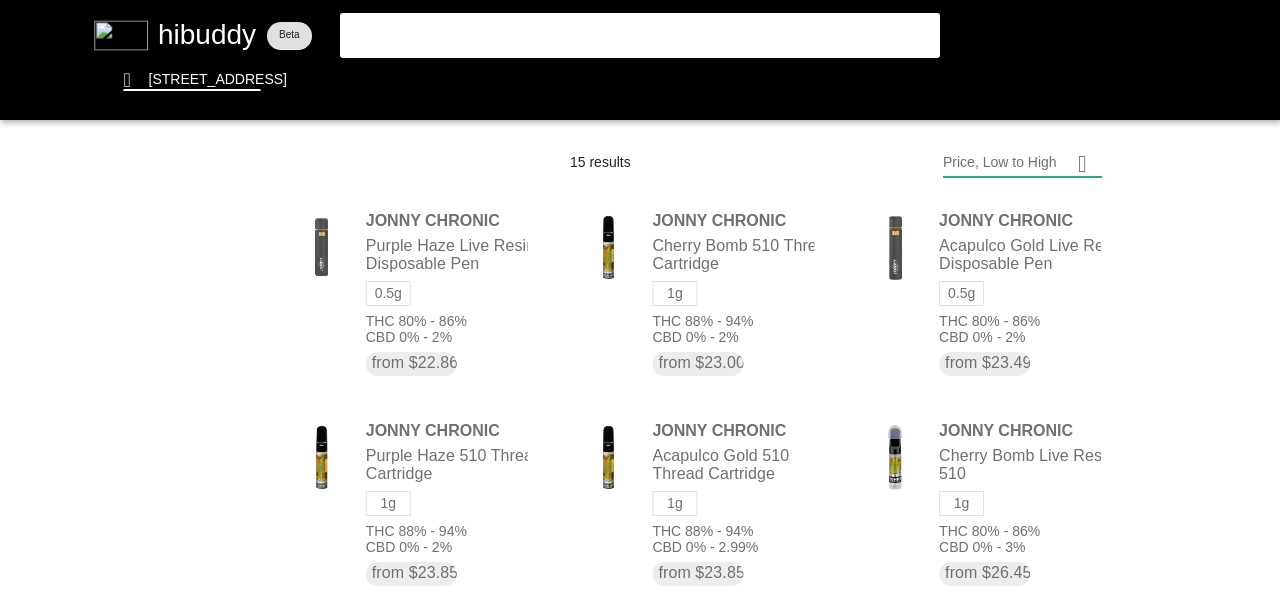 click at bounding box center [640, 299] 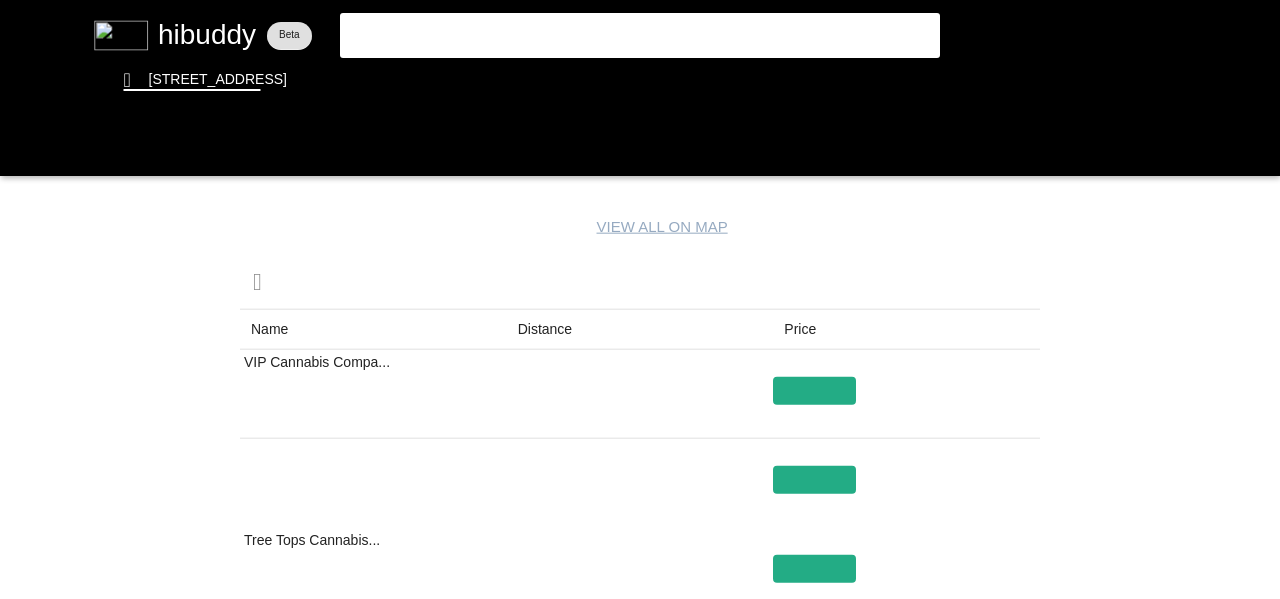 click at bounding box center (640, 299) 